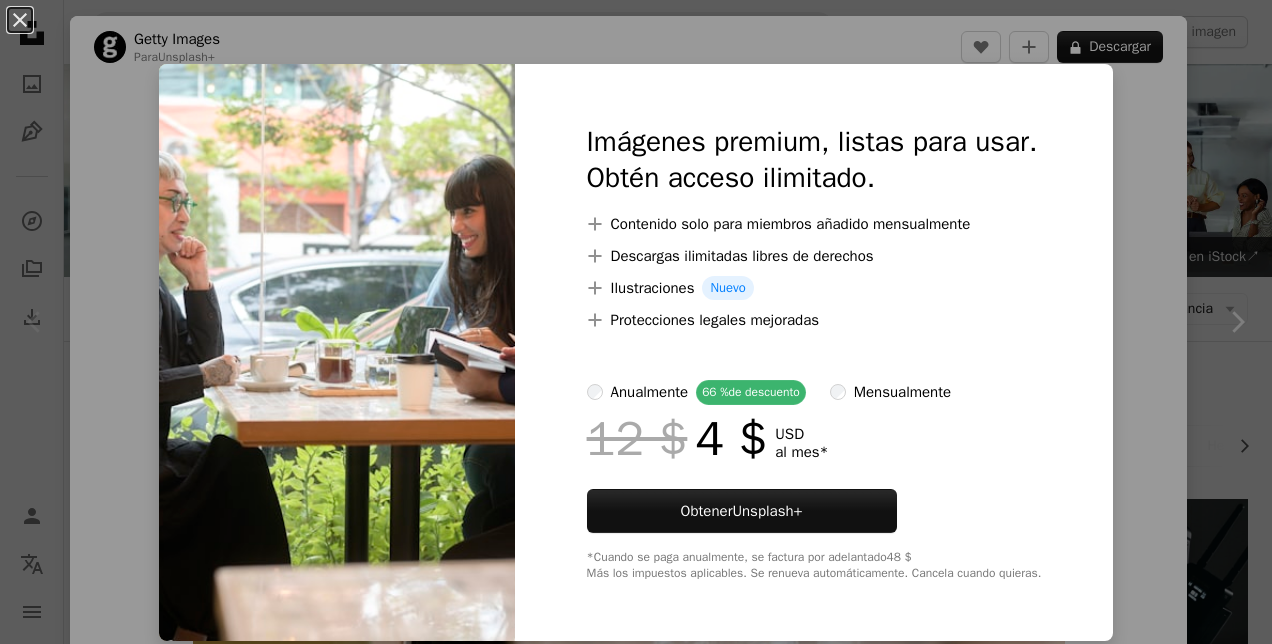 scroll, scrollTop: 386, scrollLeft: 0, axis: vertical 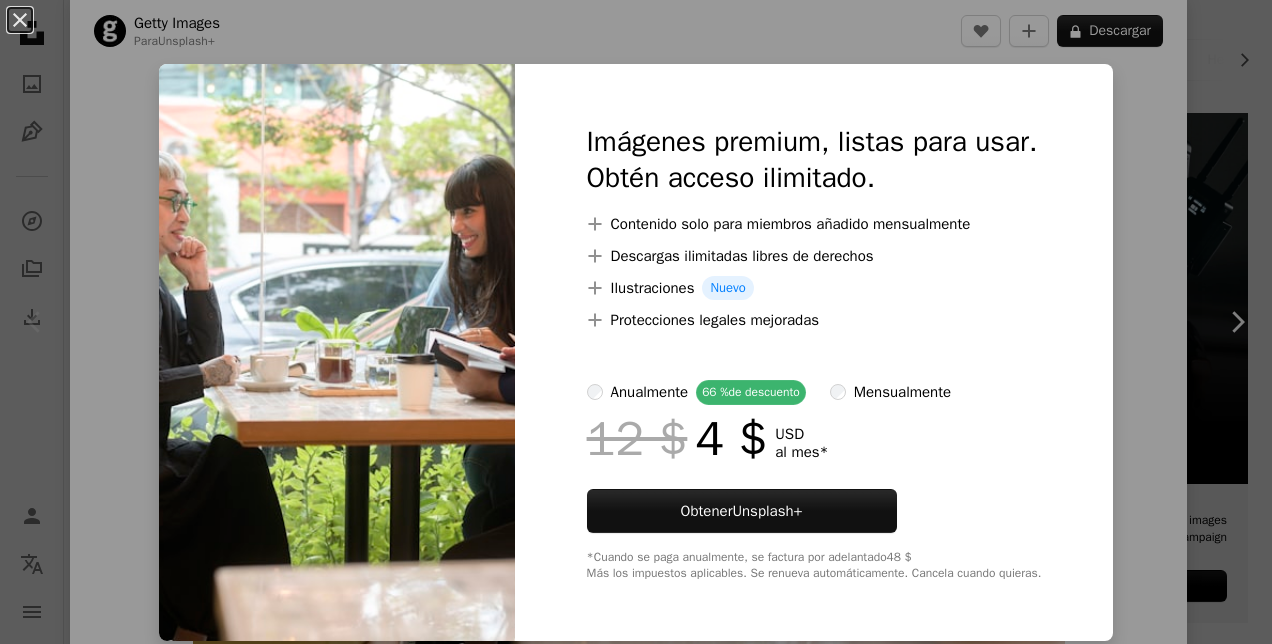 click on "An X shape Imágenes premium, listas para usar. Obtén acceso ilimitado. A plus sign Contenido solo para miembros añadido mensualmente A plus sign Descargas ilimitadas libres de derechos A plus sign Ilustraciones  Nuevo A plus sign Protecciones legales mejoradas anualmente 66 %  de descuento mensualmente 12 $   4 $ USD al mes * Obtener  Unsplash+ *Cuando se paga anualmente, se factura por adelantado  48 $ Más los impuestos aplicables. Se renueva automáticamente. Cancela cuando quieras." at bounding box center (636, 322) 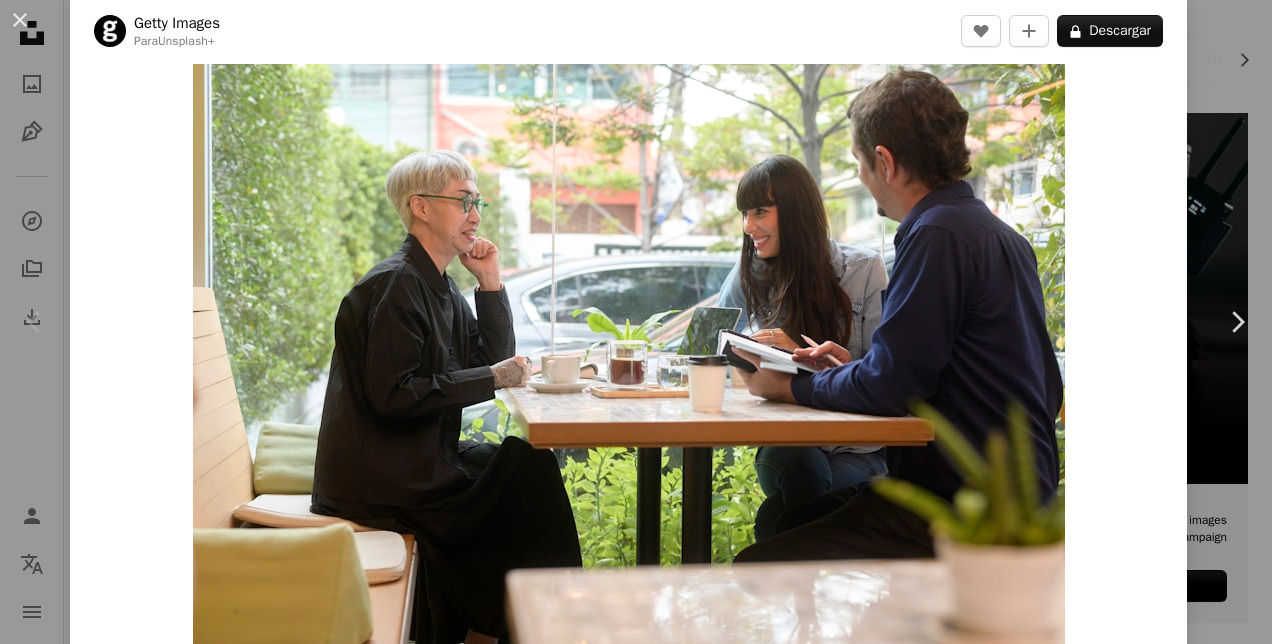 click on "An X shape Chevron left Chevron right Getty Images Para Unsplash+ A heart A plus sign A lock Descargar Zoom in A forward-right arrow Compartir More Actions Calendar outlined Publicado el 29 de septiembre de 2022 Safety Con la Licencia Unsplash+ negocio reunión adulto fotografía éxito comunicación cafetería felicidad empresario discusión lluvia de ideas dentro unión estrategia de negocios colega hembras Cultura corporativa ocupación compañero de trabajo Fondos De esta serie Chevron right Plus sign for Unsplash+ Plus sign for Unsplash+ Plus sign for Unsplash+ Plus sign for Unsplash+ Plus sign for Unsplash+ Imágenes relacionadas Plus sign for Unsplash+ A heart A plus sign Getty Images Para Unsplash+ A lock Descargar Plus sign for Unsplash+ A heart A plus sign Getty Images Para Unsplash+ A lock Descargar Plus sign for Unsplash+ A heart A plus sign Getty Images Para Unsplash+ A lock Descargar Plus sign for Unsplash+ A heart A plus sign Getty Images A heart Para" at bounding box center [636, 322] 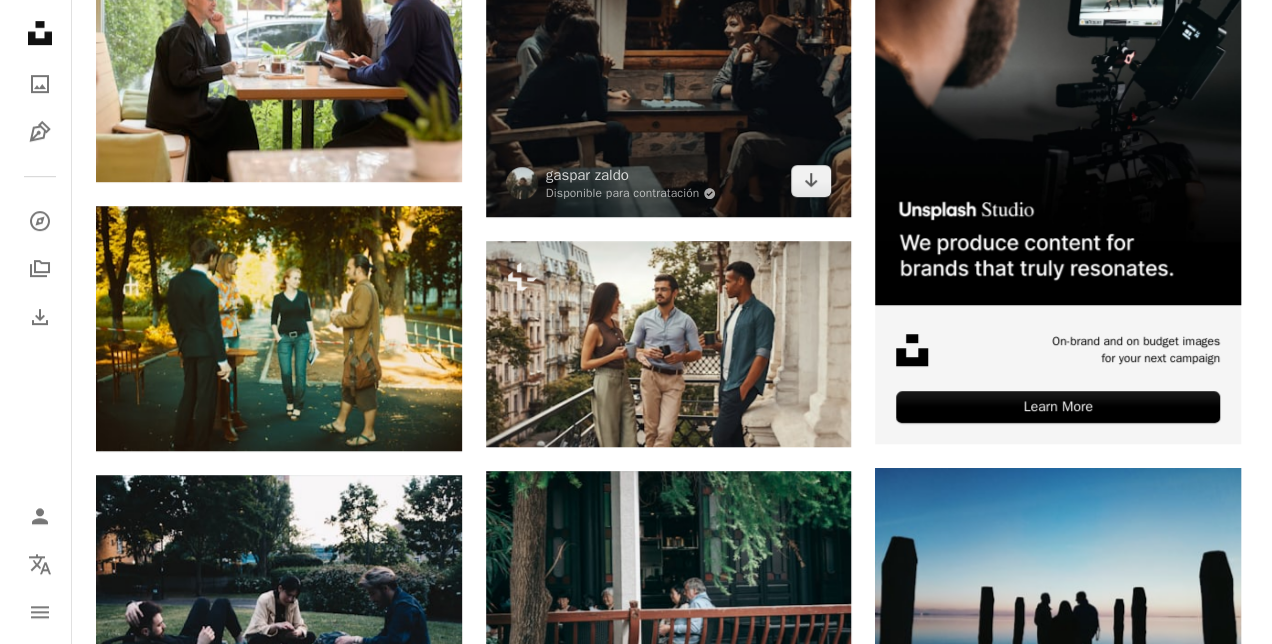 scroll, scrollTop: 564, scrollLeft: 0, axis: vertical 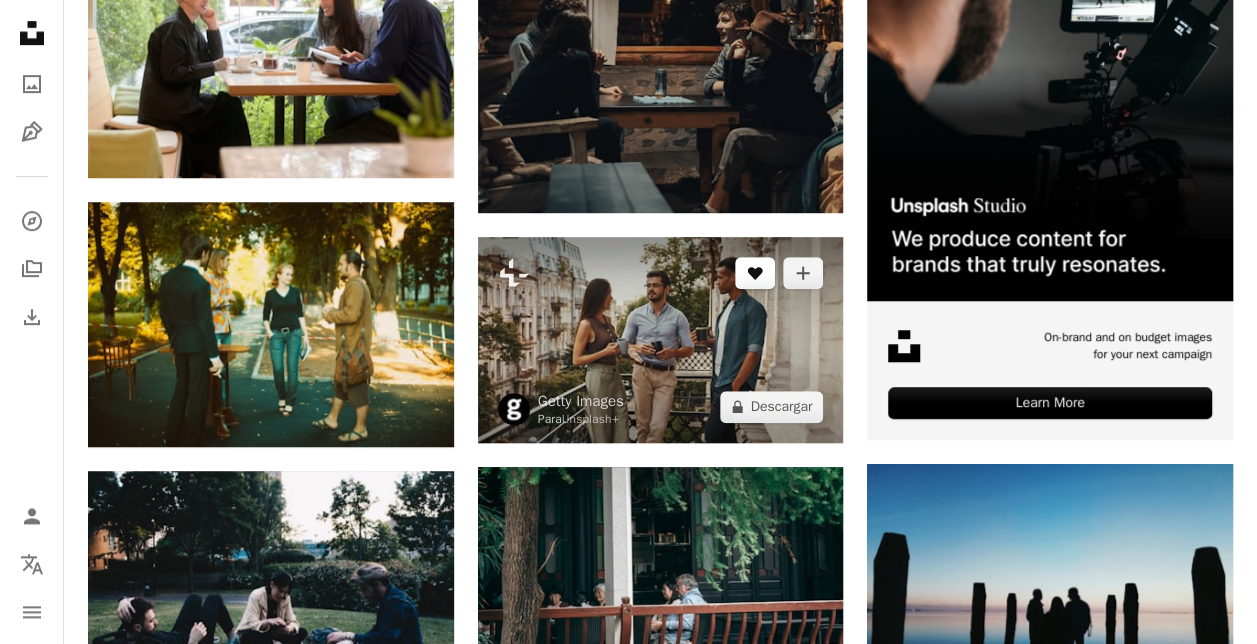 click on "A heart" 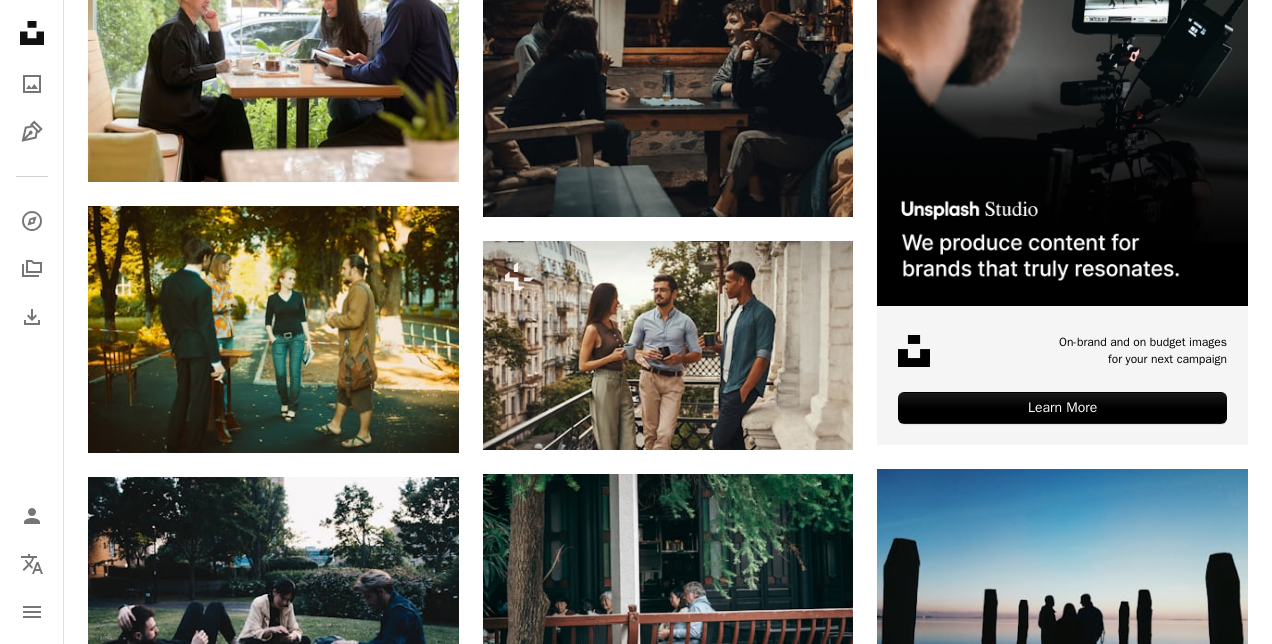 click on "An X shape Únete a Unsplash ¿Ya tienes una cuenta?  Inicia sesión Nombre Apellidos Correo electrónico Nombre de usuario  (únicamente letras, números y guiones bajos) Contraseña  (mín. 8 caracteres) Únete Al unirte, aceptas los  Términos  y la  Política de privacidad ." at bounding box center [636, 14124] 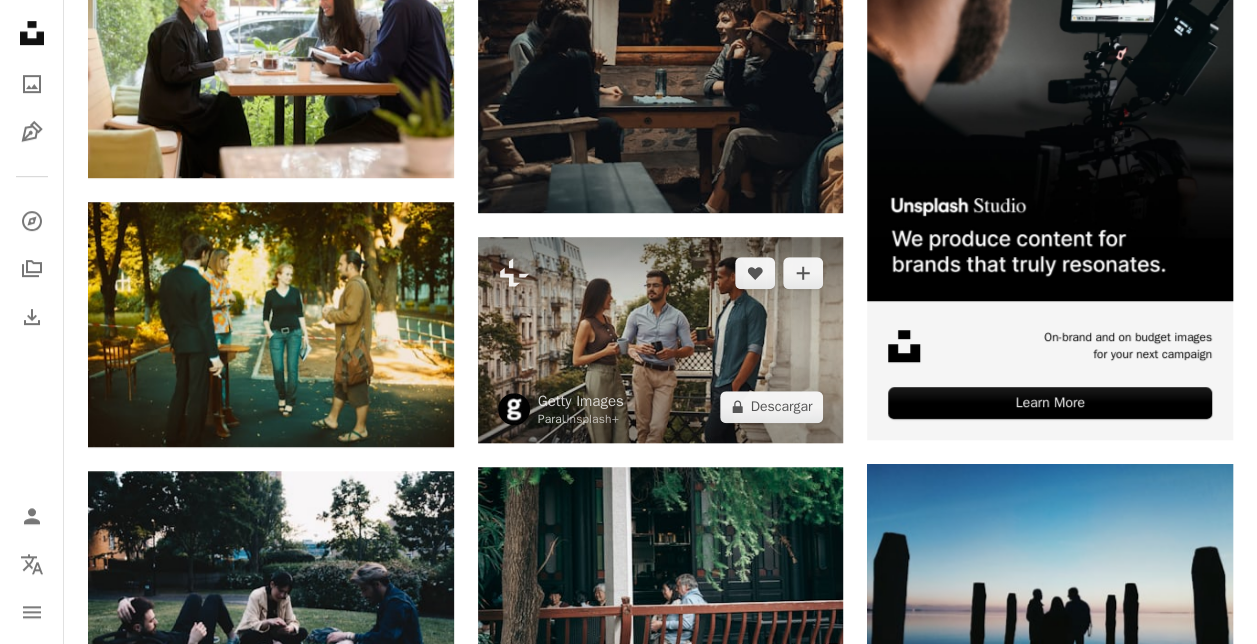 click at bounding box center (661, 340) 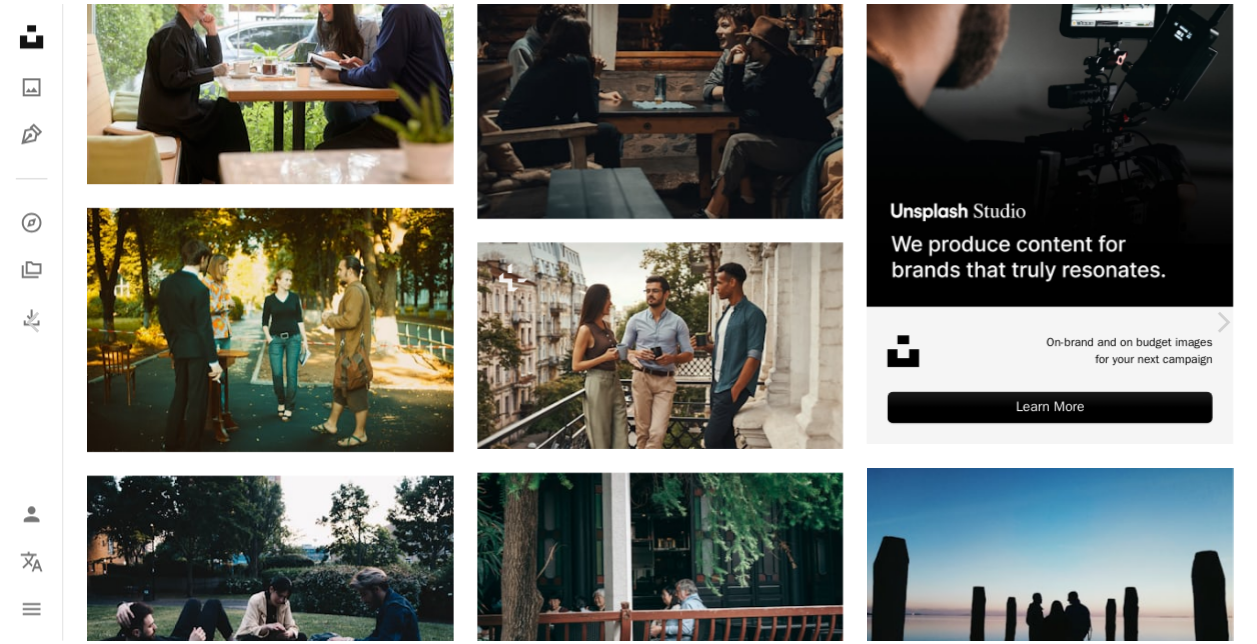 scroll, scrollTop: 1740, scrollLeft: 0, axis: vertical 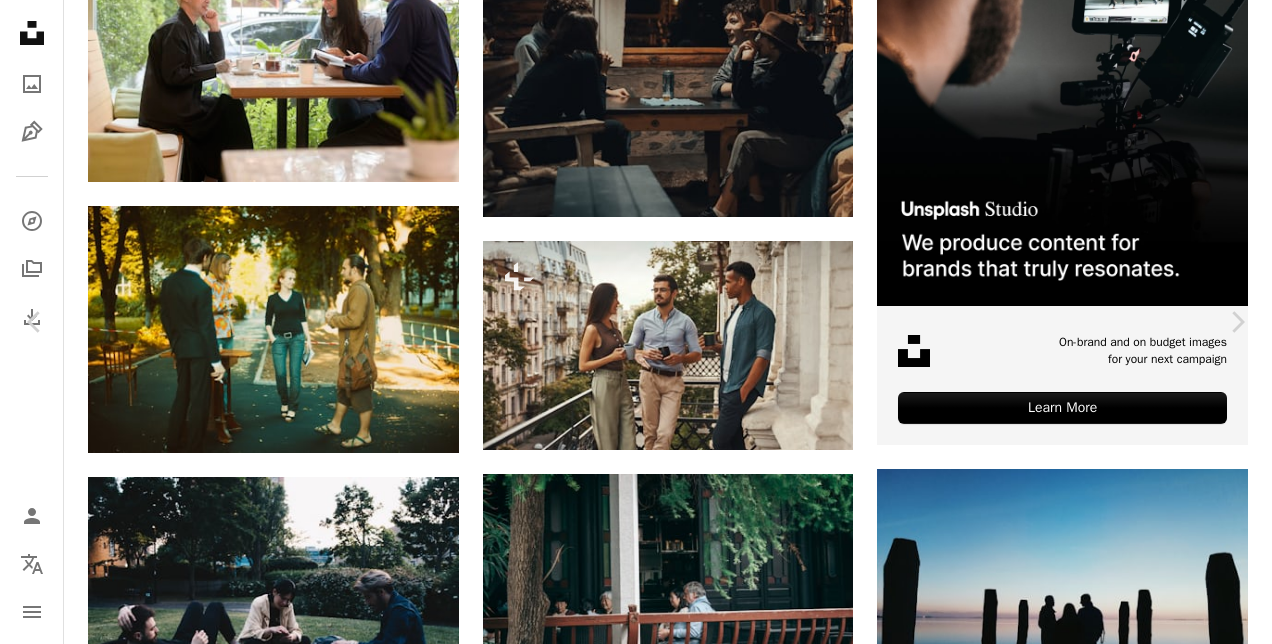 click on "An X shape Chevron left Chevron right Getty Images Para Unsplash+ A heart A plus sign A lock Descargar Zoom in A forward-right arrow Compartir More Actions Calendar outlined Publicado el 24 de agosto de 2022 Safety Con la Licencia Unsplash+ oficina gente Sólo para adultos Trabajo en Equipo hombres laborable conexión grupo de personas relajación sonriente balcón unión En pie gente blanca tenencia ahorcamiento tomando un descanso Etnia africana Pequeño grupo de personas gris Fondos Imágenes relacionadas Plus sign for Unsplash+ A heart A plus sign Getty Images Para Unsplash+ A lock Descargar Plus sign for Unsplash+ A heart A plus sign Getty Images Para Unsplash+ A lock Descargar Plus sign for Unsplash+ A heart A plus sign Getty Images Para Unsplash+ A lock Descargar Plus sign for Unsplash+ A heart A plus sign Getty Images Para Unsplash+ A lock Descargar Plus sign for Unsplash+ A heart A plus sign Getty Images" at bounding box center [636, 14124] 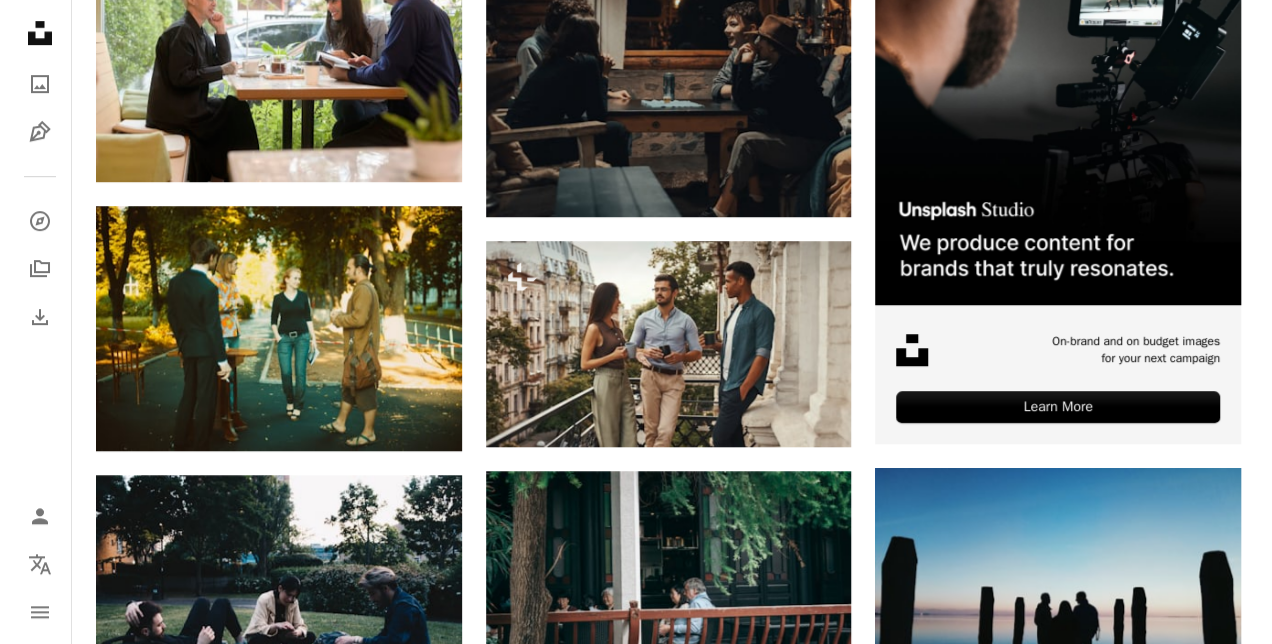 scroll, scrollTop: 571, scrollLeft: 0, axis: vertical 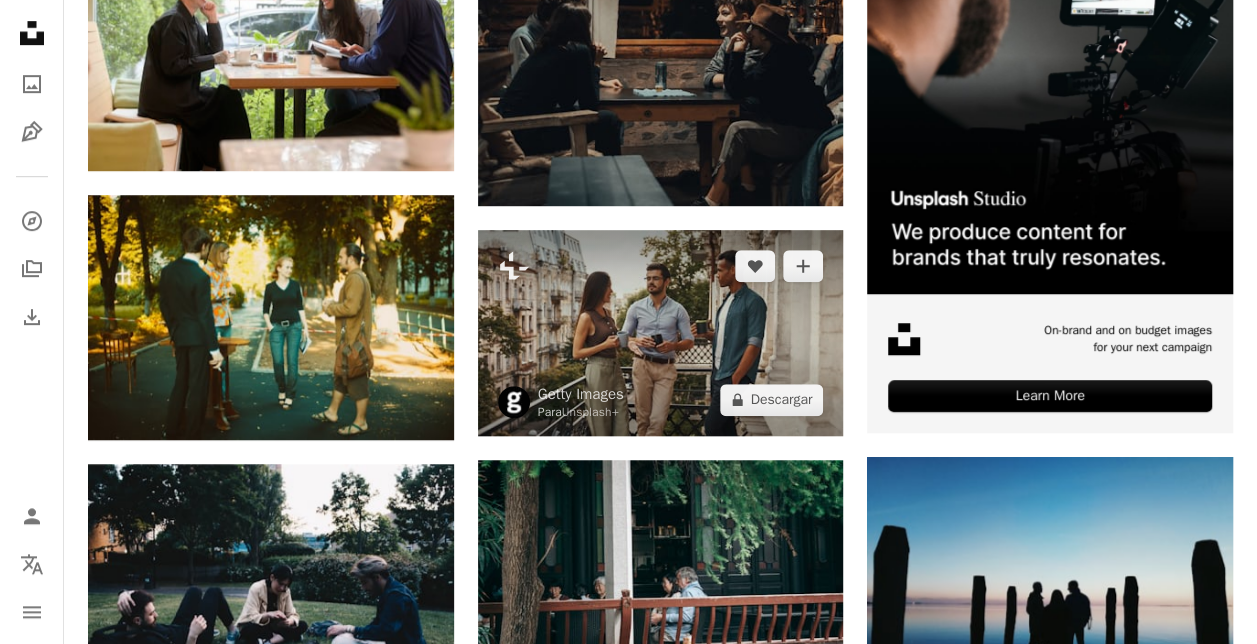 click at bounding box center (661, 333) 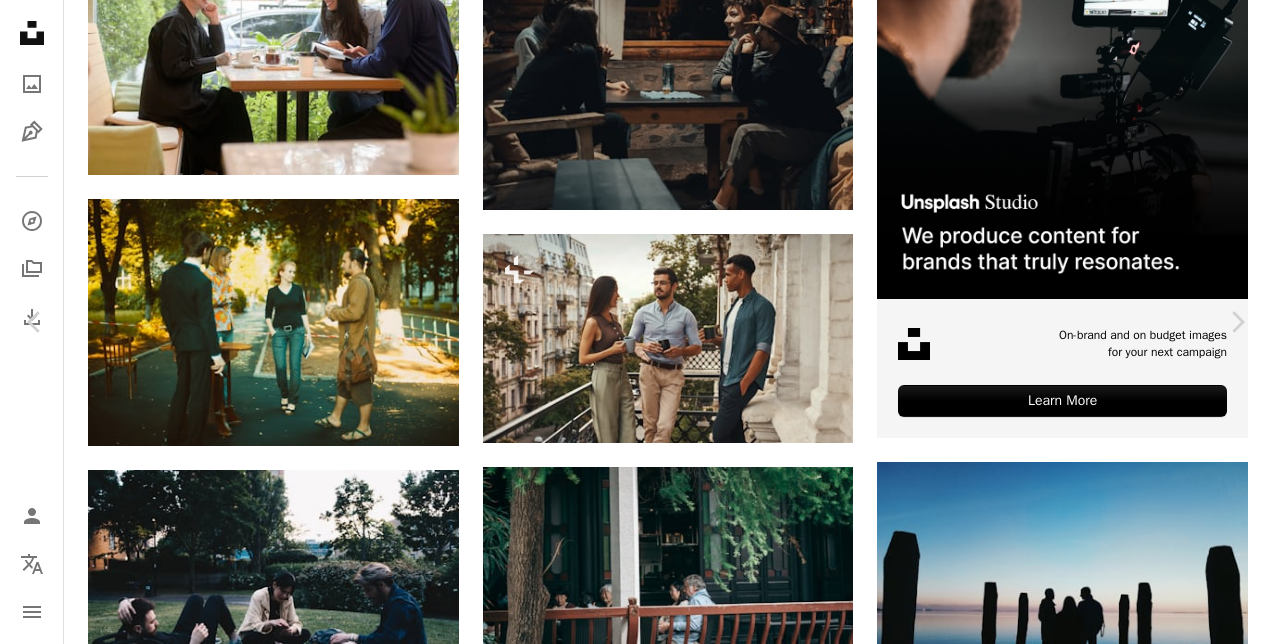 click at bounding box center [629, 14173] 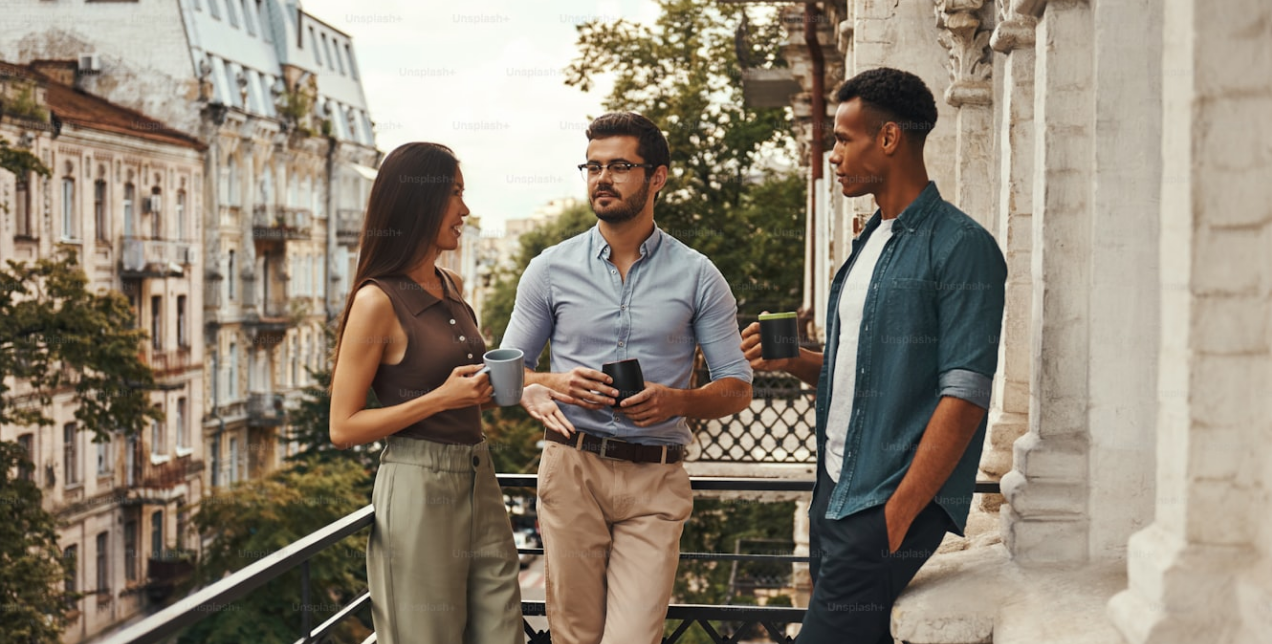 scroll, scrollTop: 27, scrollLeft: 0, axis: vertical 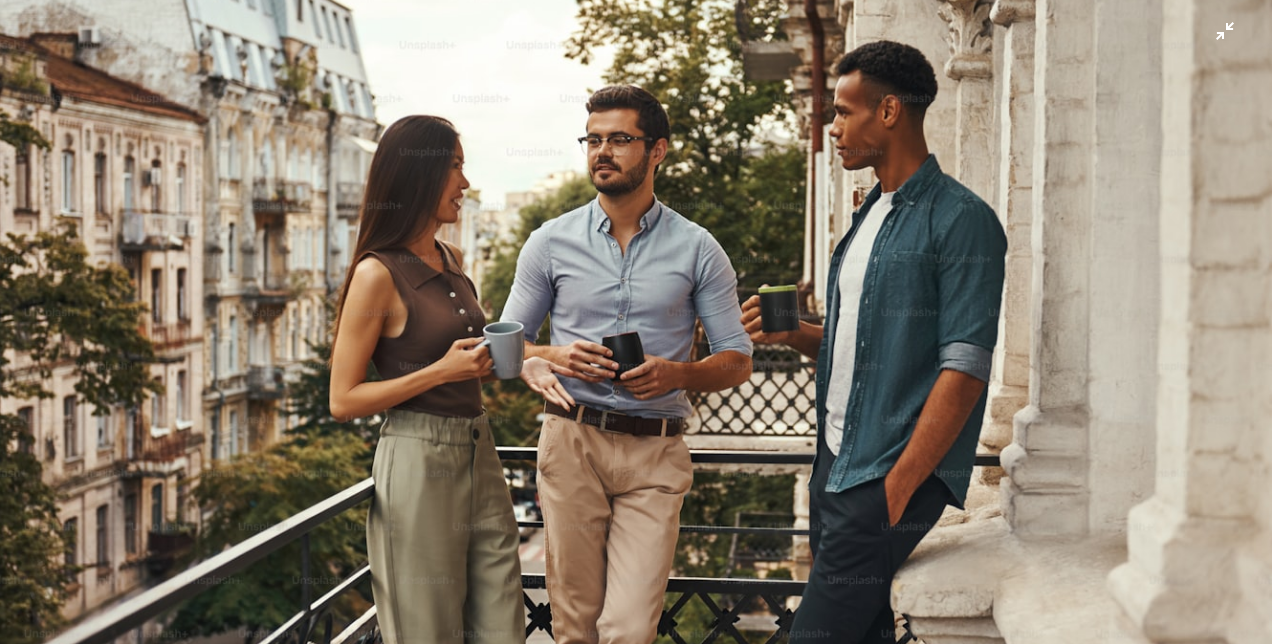 click at bounding box center (636, 330) 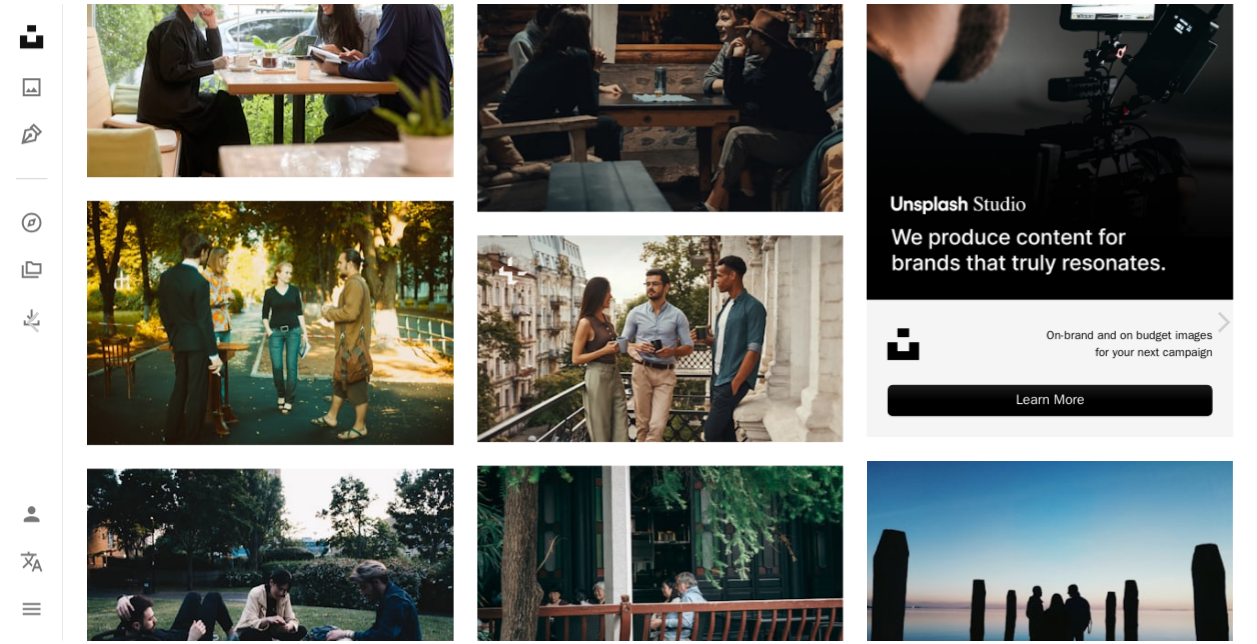 scroll, scrollTop: 24, scrollLeft: 0, axis: vertical 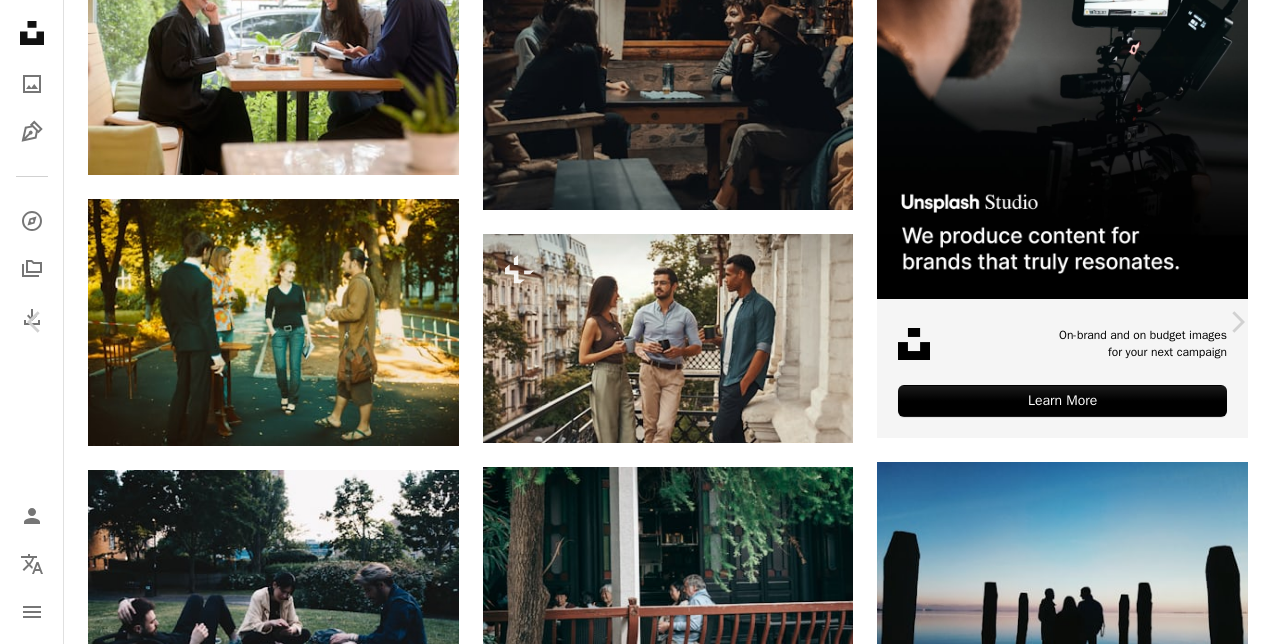 click on "An X shape Chevron left Chevron right Getty Images Para Unsplash+ A heart A plus sign A lock Descargar Zoom in A forward-right arrow Compartir More Actions Calendar outlined Publicado el 24 de agosto de 2022 Safety Con la Licencia Unsplash+ oficina gente Sólo para adultos Trabajo en Equipo hombres laborable conexión grupo de personas relajación sonriente balcón unión En pie gente blanca tenencia ahorcamiento tomando un descanso Etnia africana Pequeño grupo de personas gris Fondos Imágenes relacionadas Plus sign for Unsplash+ A heart A plus sign Getty Images Para Unsplash+ A lock Descargar Plus sign for Unsplash+ A heart A plus sign Getty Images Para Unsplash+ A lock Descargar Plus sign for Unsplash+ A heart A plus sign Getty Images Para Unsplash+ A lock Descargar Plus sign for Unsplash+ A heart A plus sign Getty Images Para Unsplash+ A lock Descargar Plus sign for Unsplash+ A heart A plus sign Getty Images" at bounding box center [636, 14117] 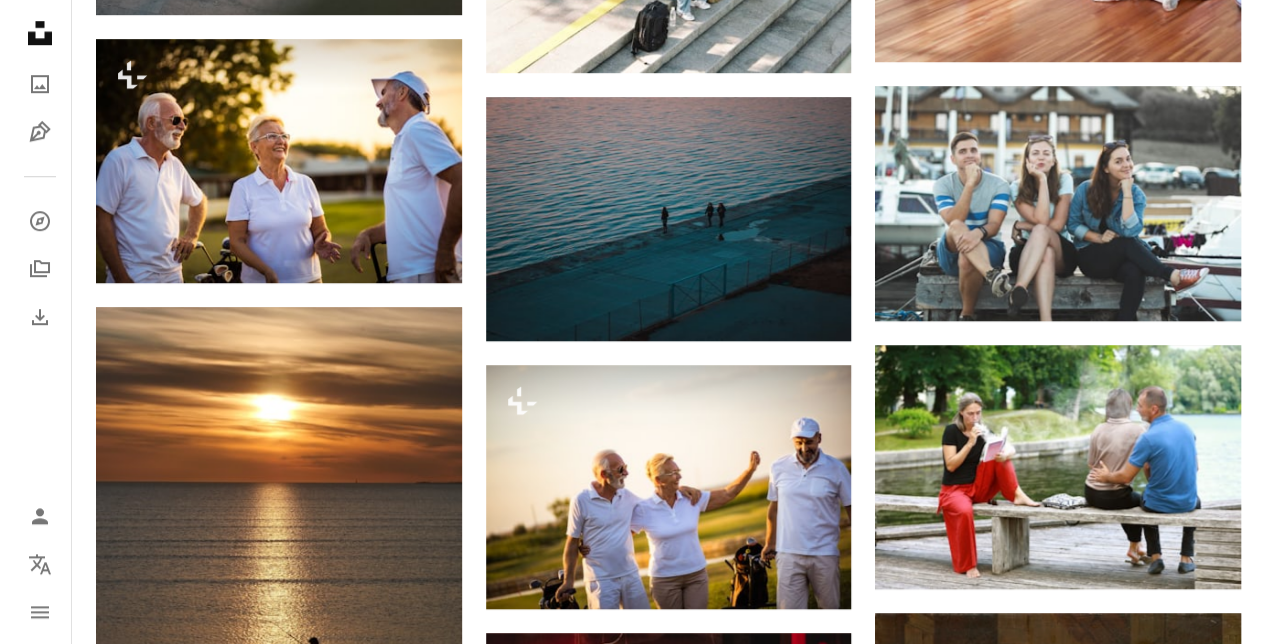 scroll, scrollTop: 15809, scrollLeft: 0, axis: vertical 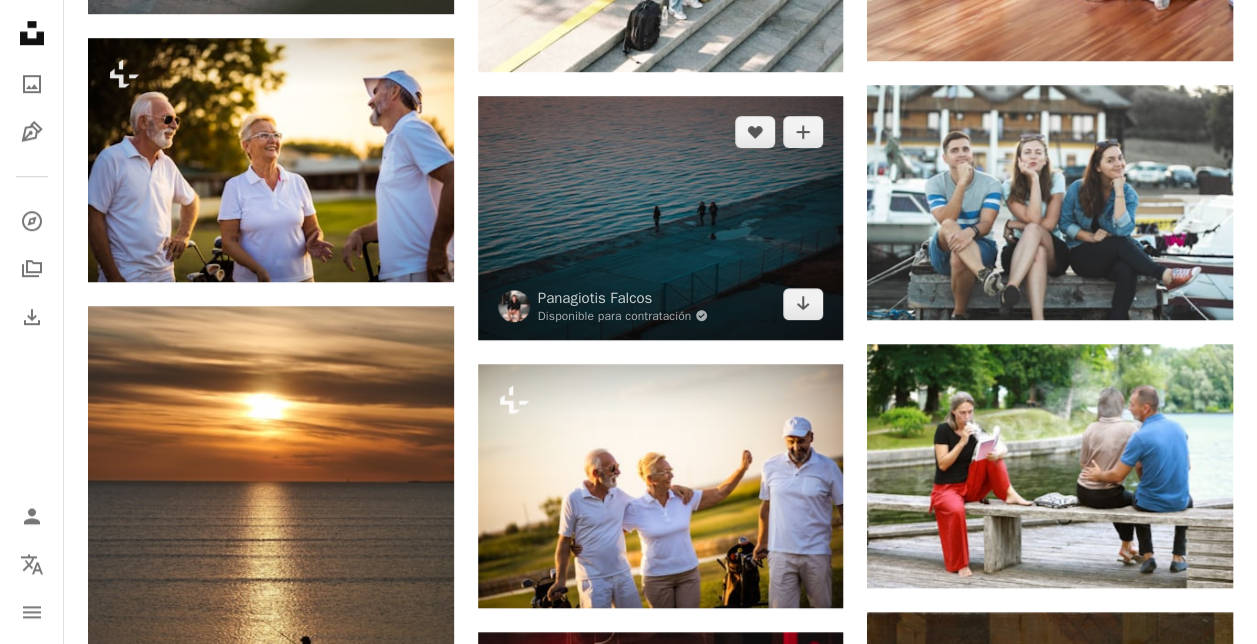 drag, startPoint x: 626, startPoint y: 163, endPoint x: 525, endPoint y: 134, distance: 105.080925 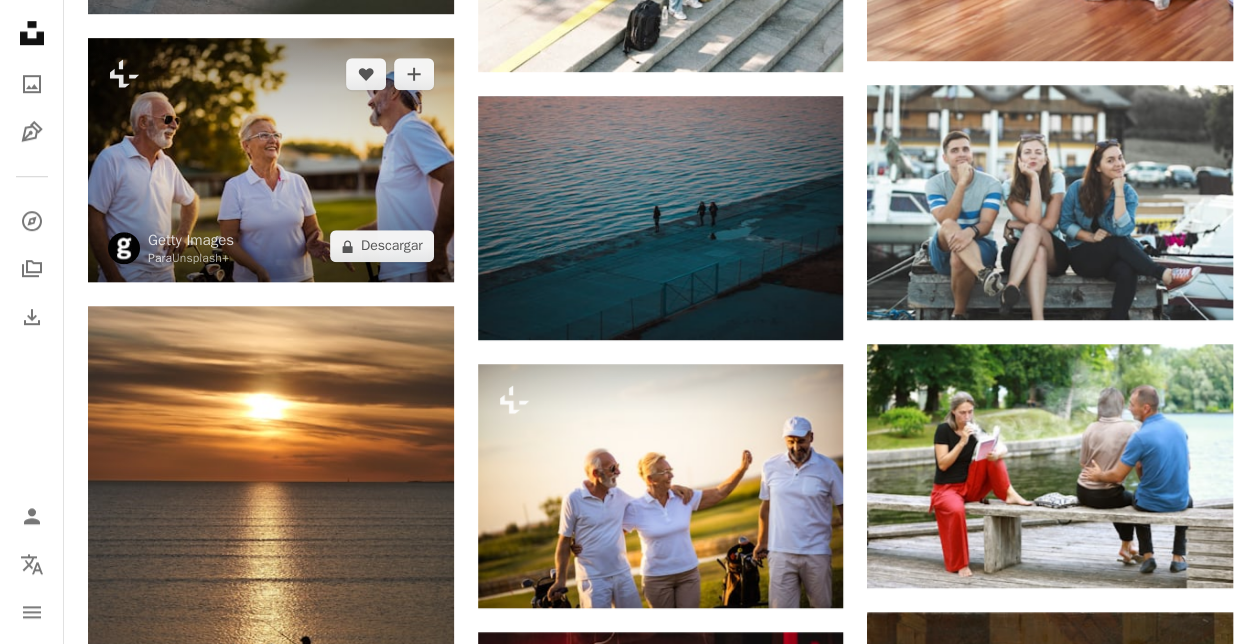 click at bounding box center [271, 160] 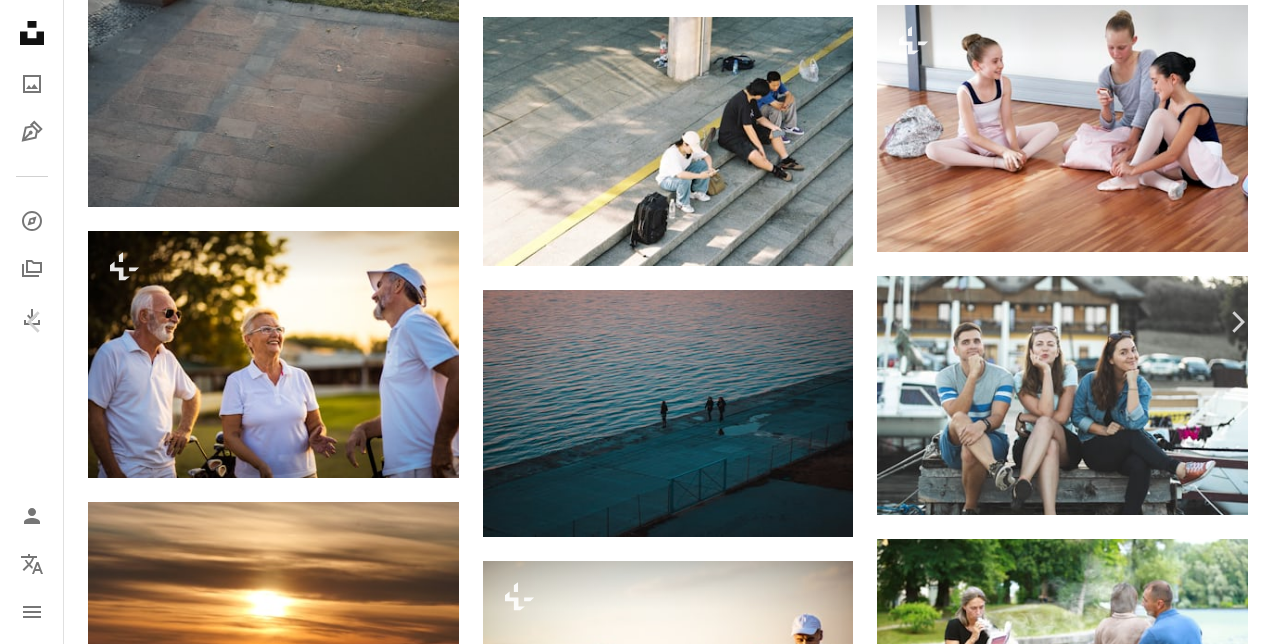scroll, scrollTop: 1828, scrollLeft: 0, axis: vertical 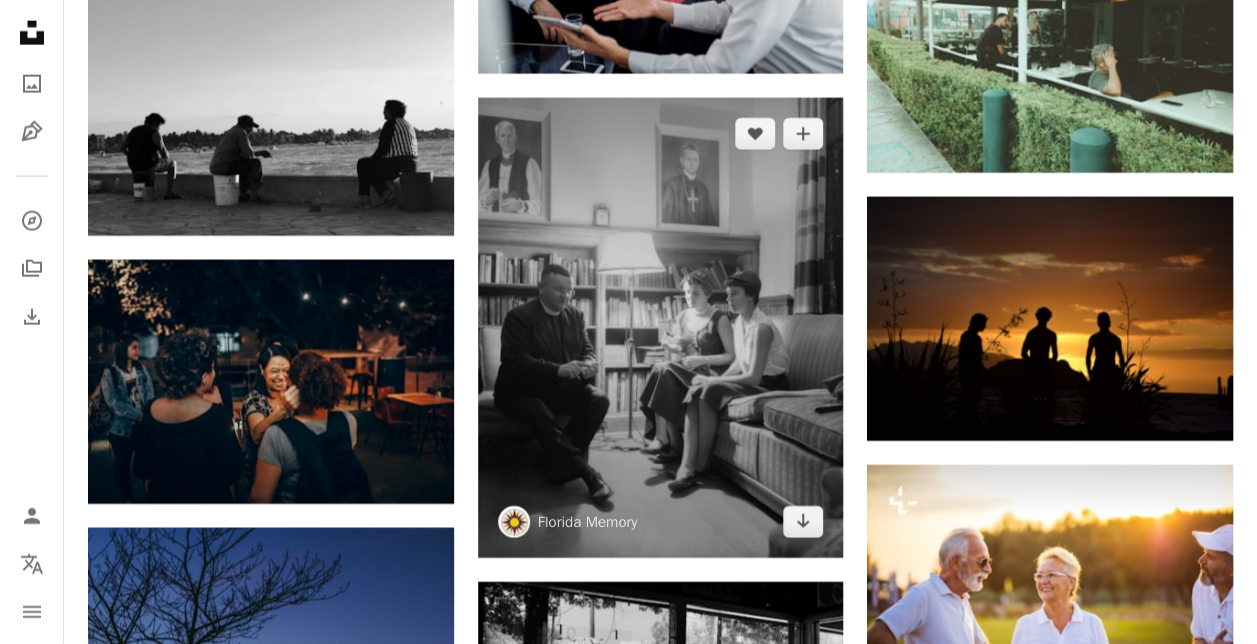 drag, startPoint x: 603, startPoint y: 231, endPoint x: 648, endPoint y: 176, distance: 71.063354 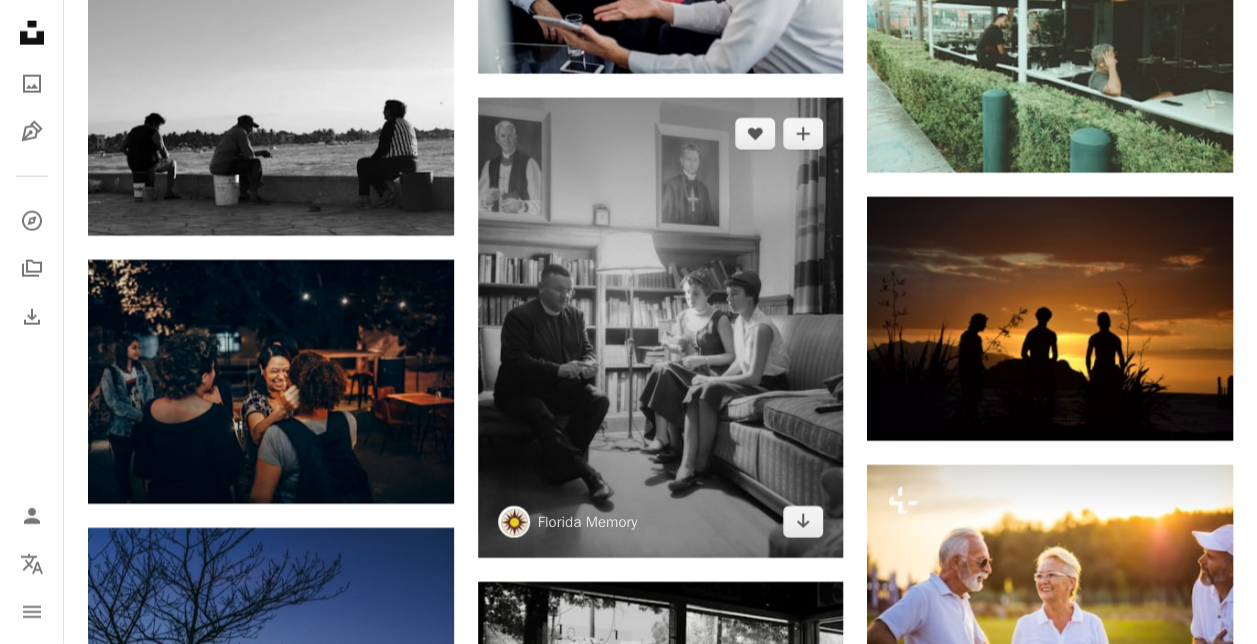 click at bounding box center (661, 328) 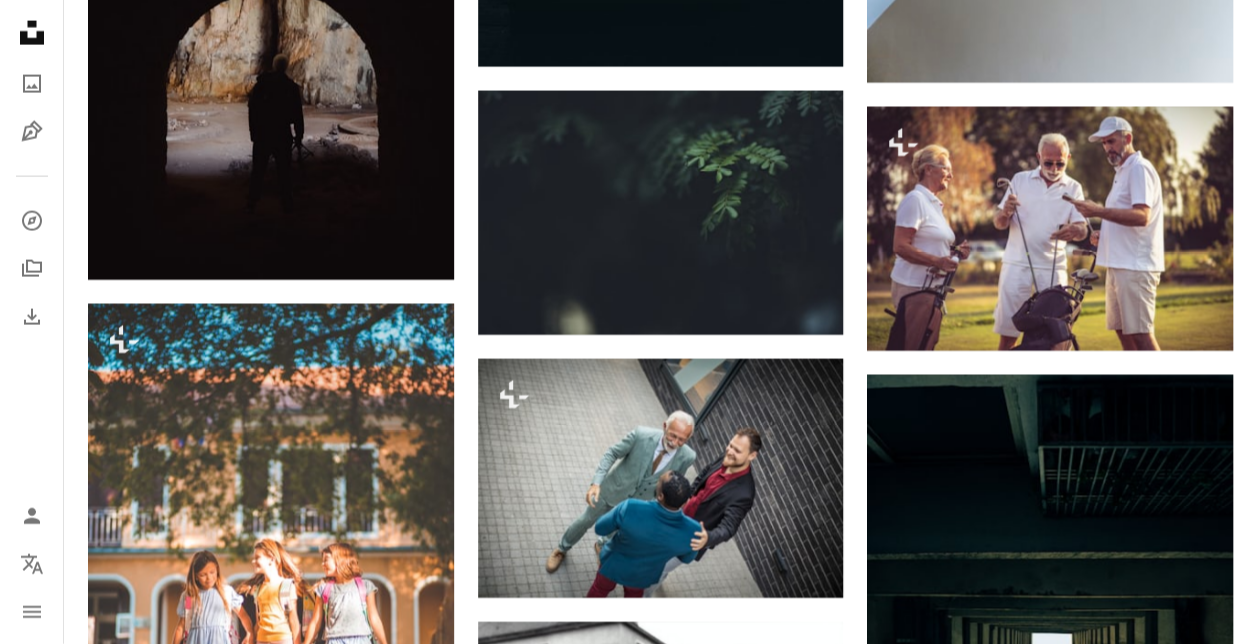 scroll, scrollTop: 40460, scrollLeft: 0, axis: vertical 